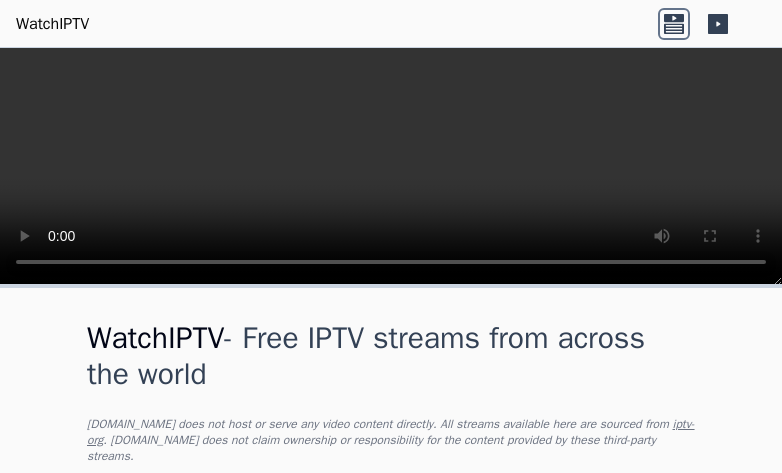 scroll, scrollTop: 0, scrollLeft: 0, axis: both 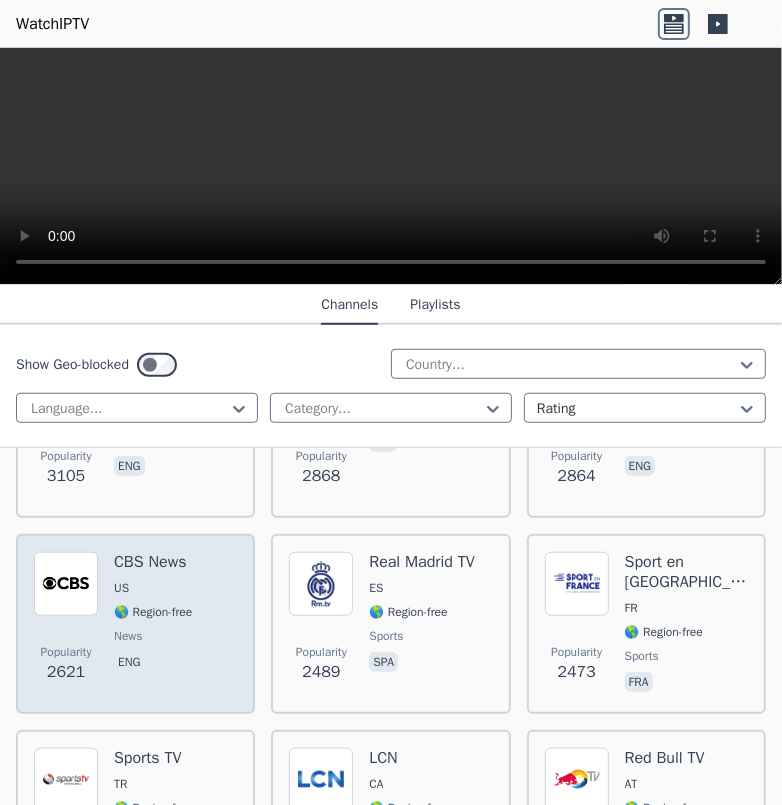 click on "US" at bounding box center (153, 588) 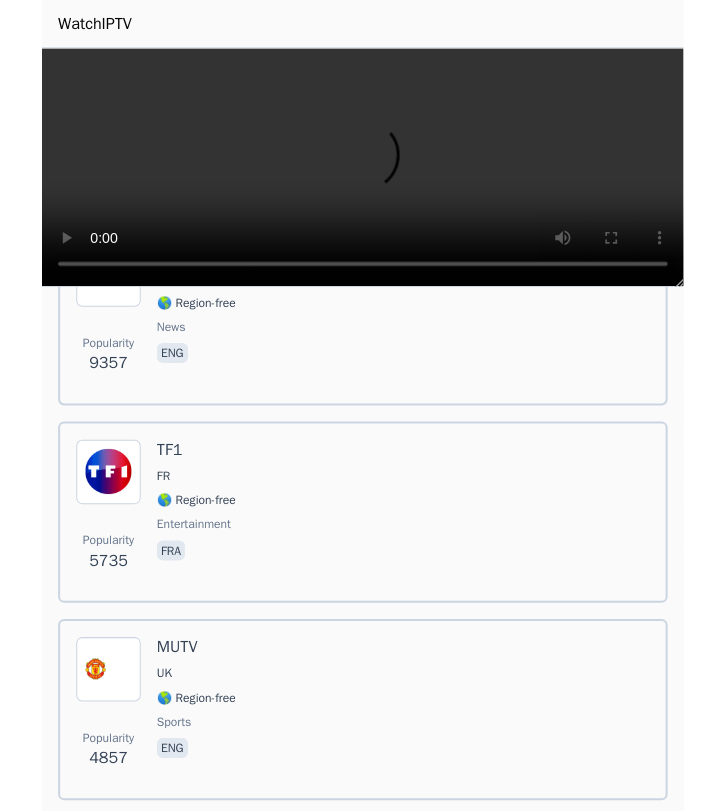 scroll, scrollTop: 741, scrollLeft: 0, axis: vertical 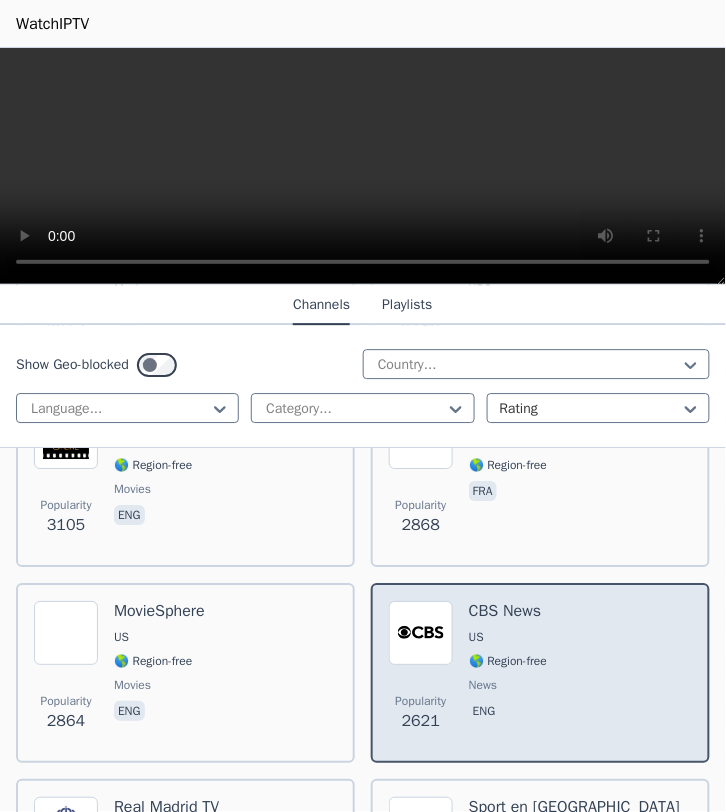 click on "🌎 Region-free" at bounding box center [508, 661] 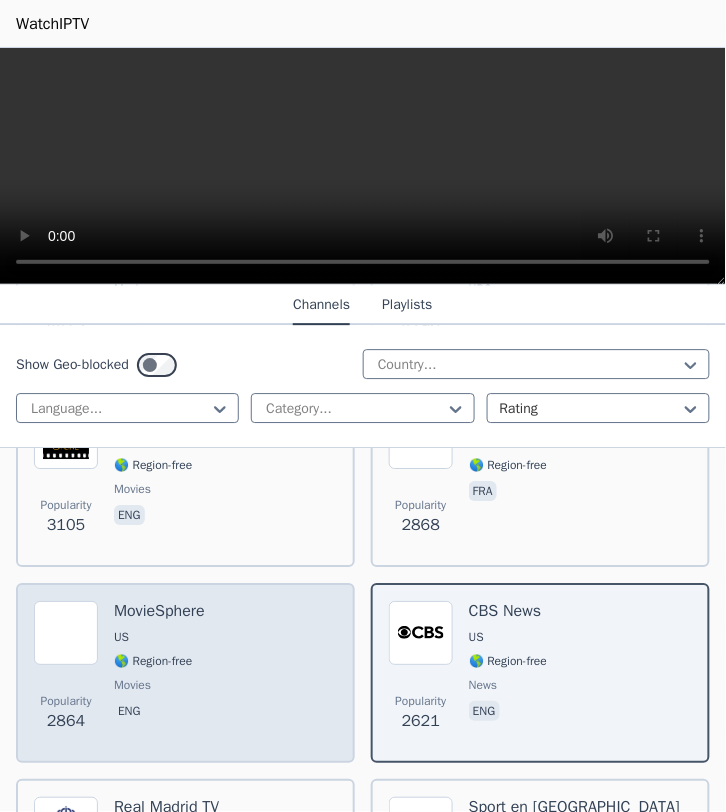 click on "MovieSphere US 🌎 Region-free movies eng" at bounding box center (159, 673) 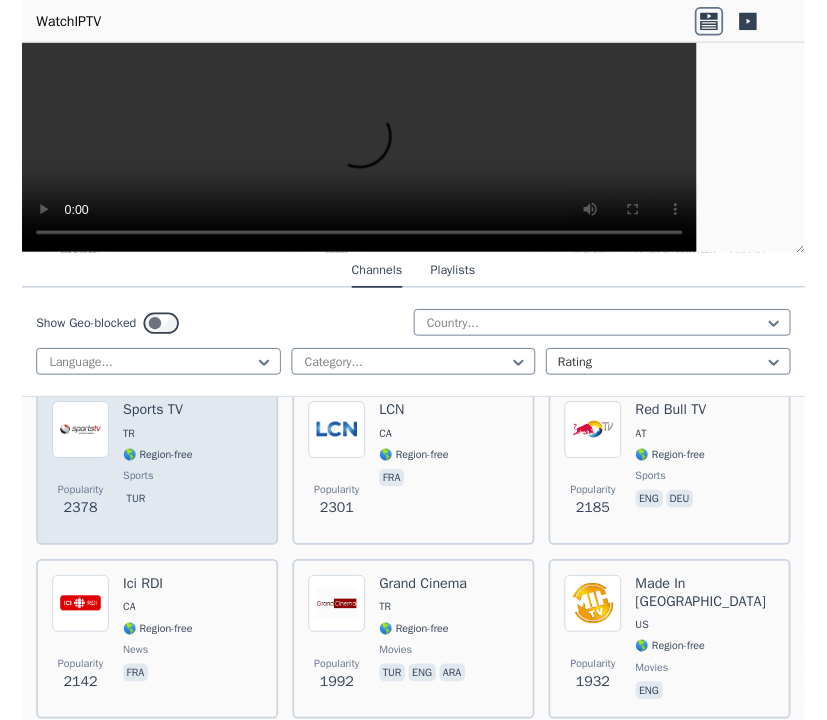 scroll, scrollTop: 842, scrollLeft: 0, axis: vertical 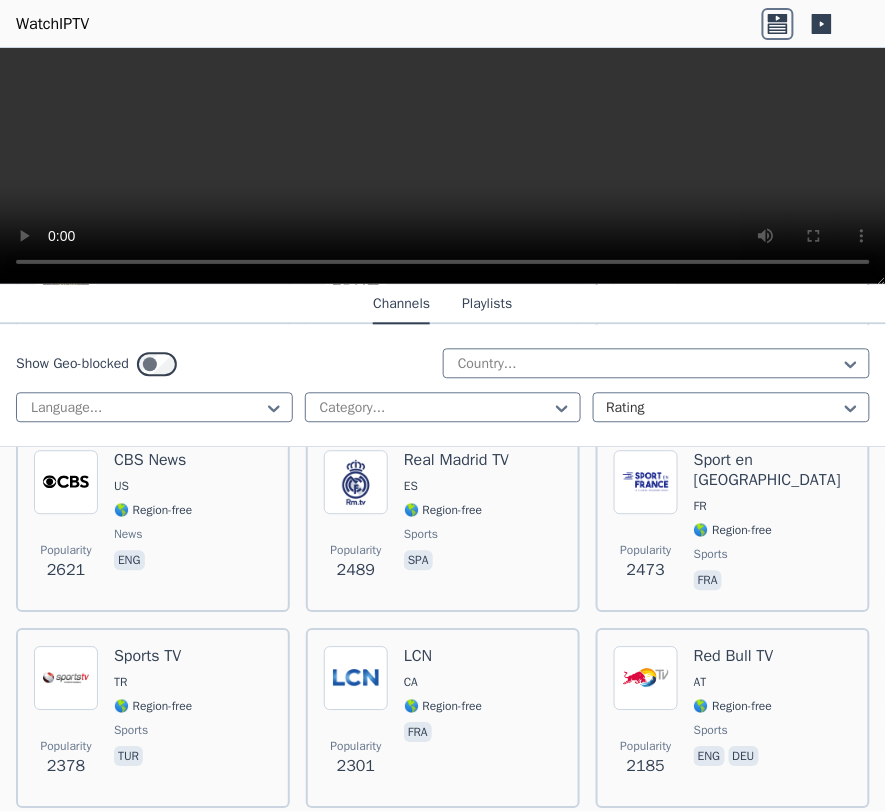 click 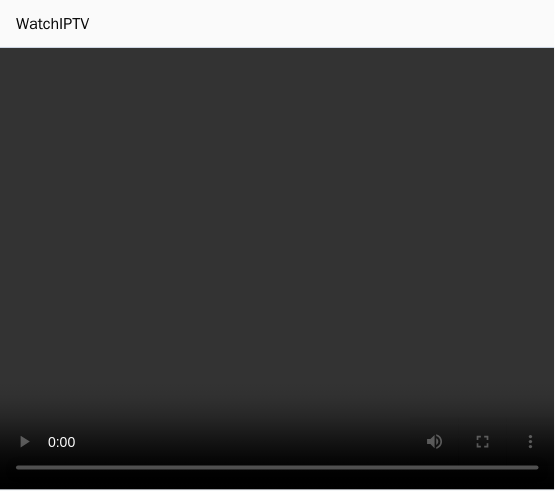 click at bounding box center [277, 269] 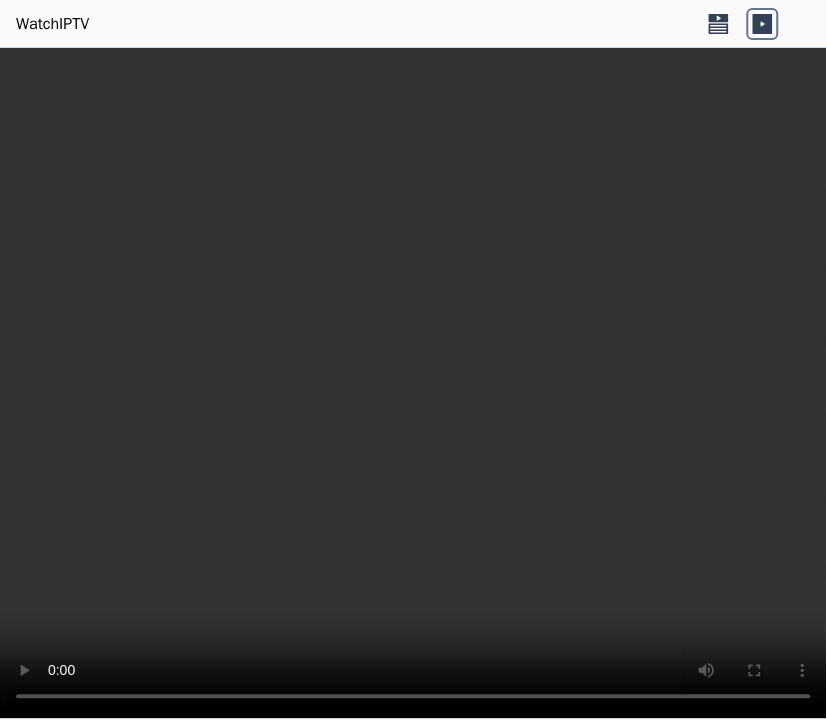 click 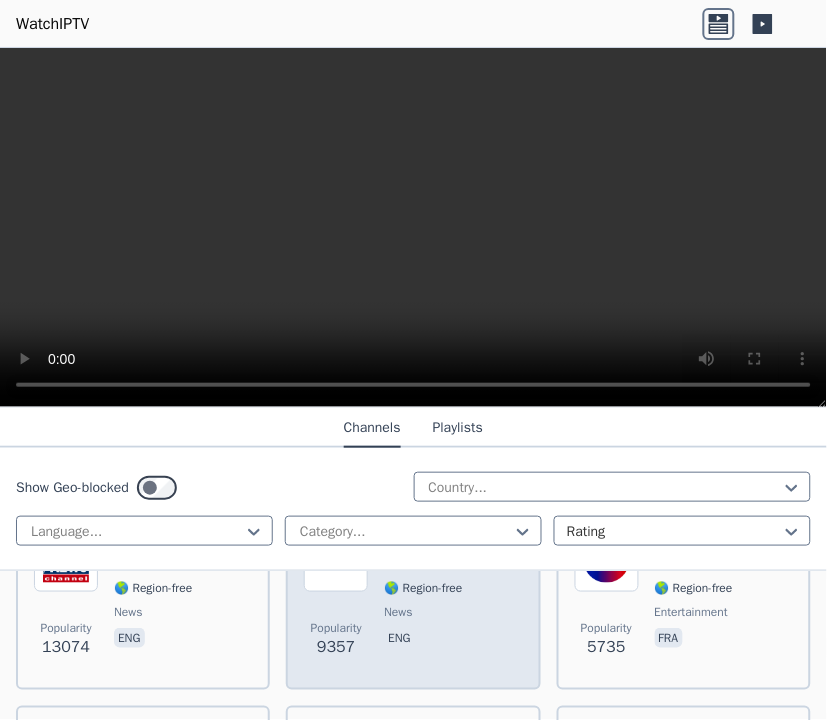 scroll, scrollTop: 444, scrollLeft: 0, axis: vertical 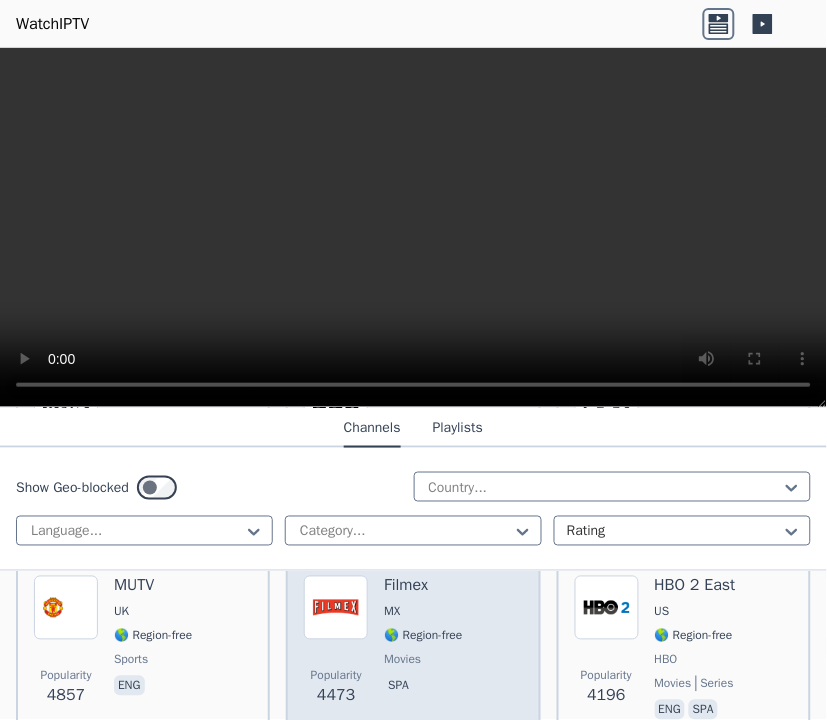 click on "MX" at bounding box center [392, 612] 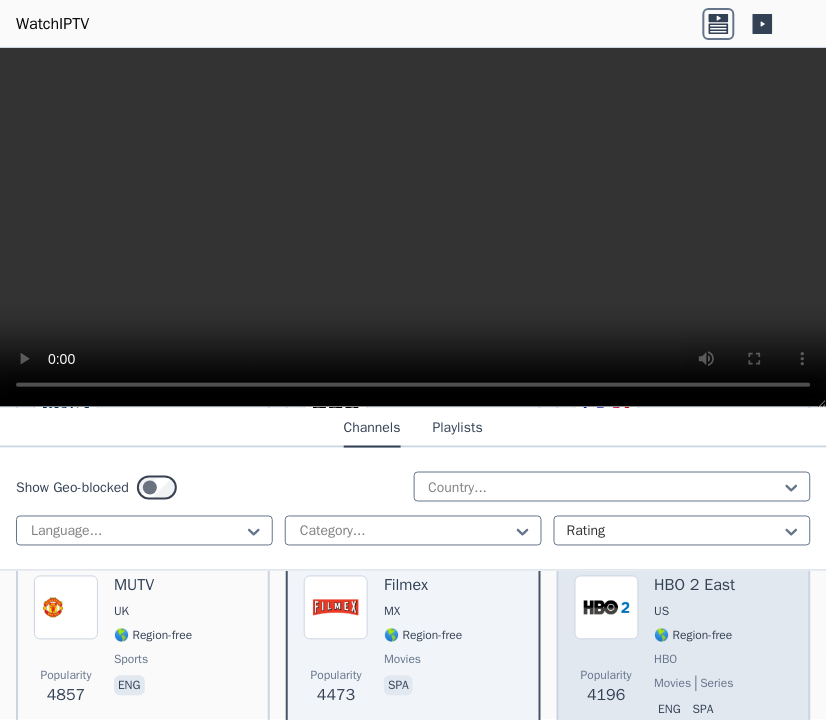click on "HBO" at bounding box center [666, 660] 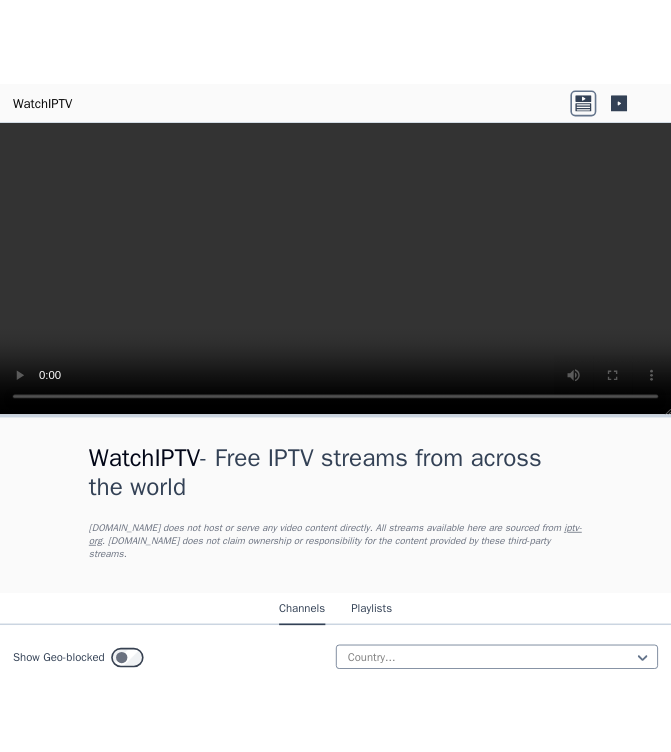 scroll, scrollTop: 0, scrollLeft: 0, axis: both 